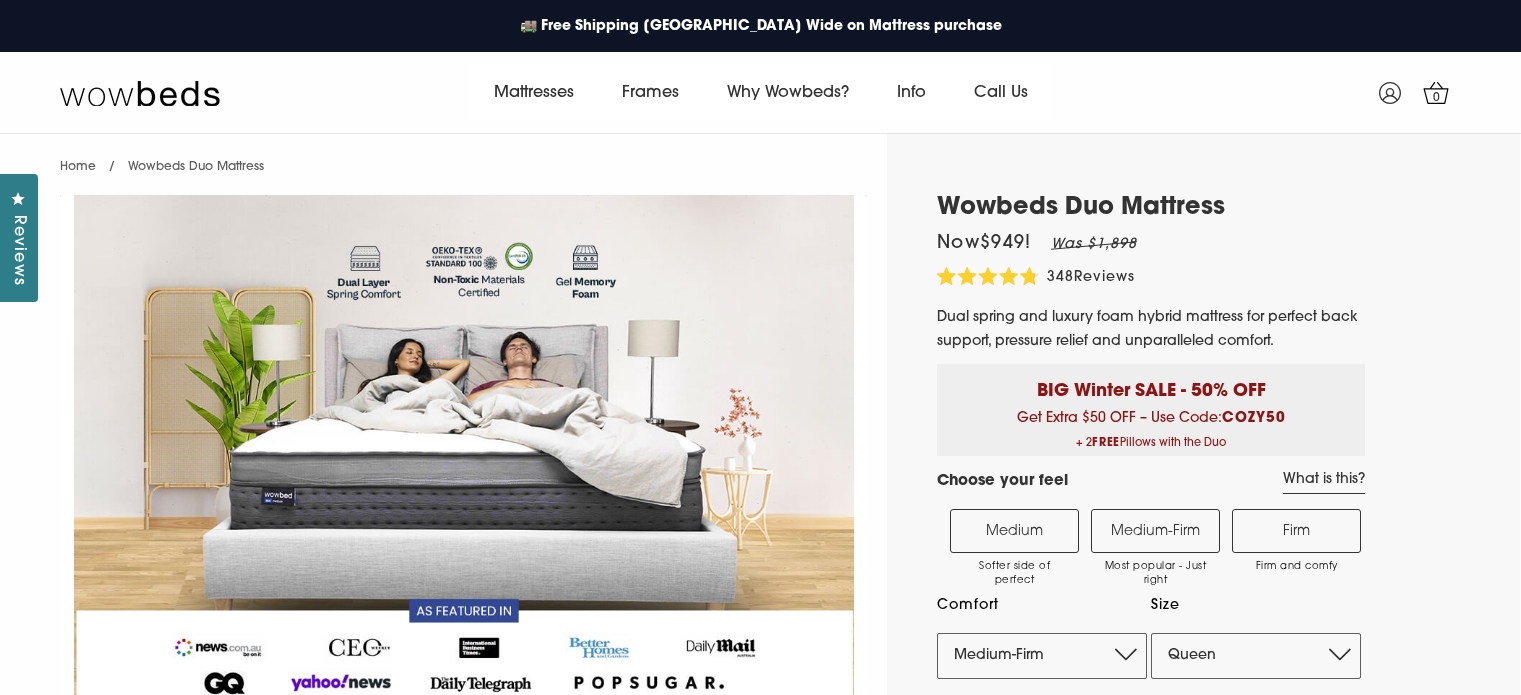 select on "Medium-Firm" 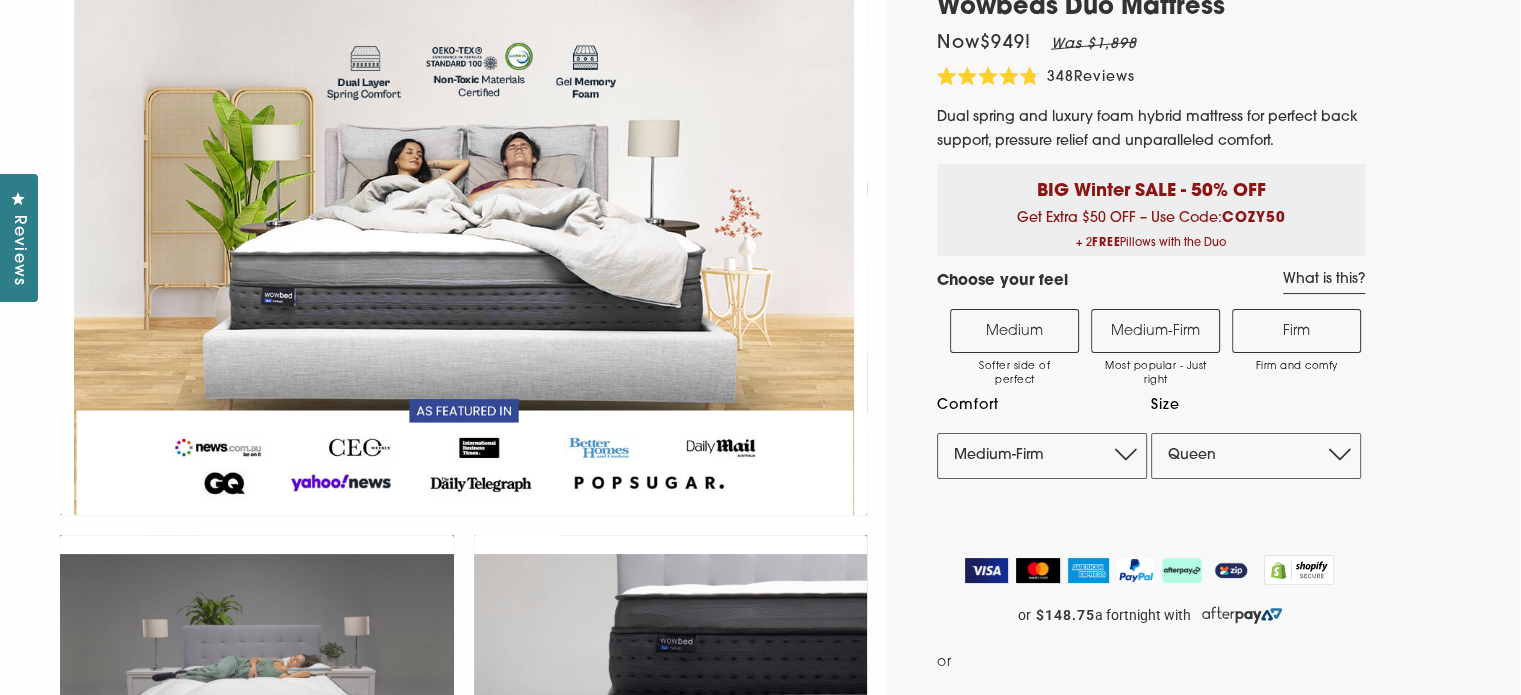 scroll, scrollTop: 0, scrollLeft: 0, axis: both 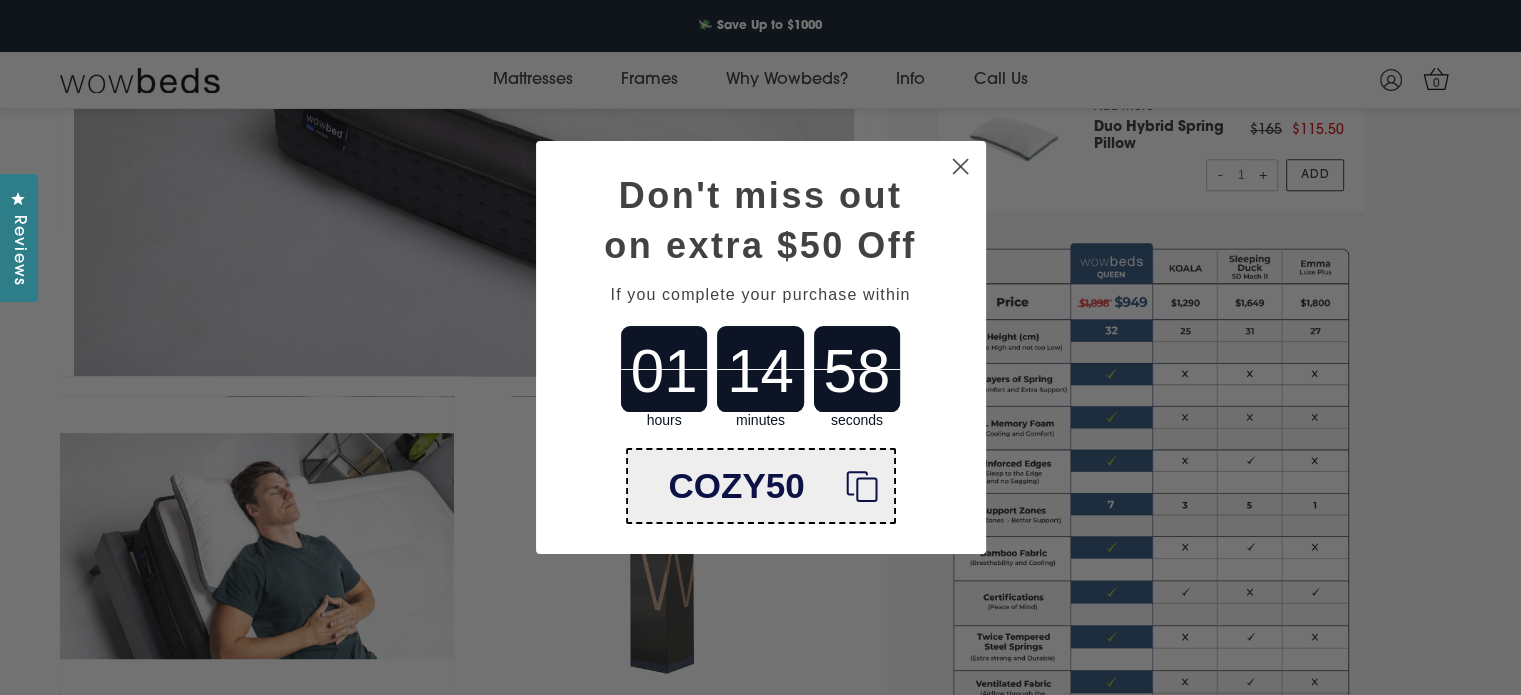 click on "Close dialog" 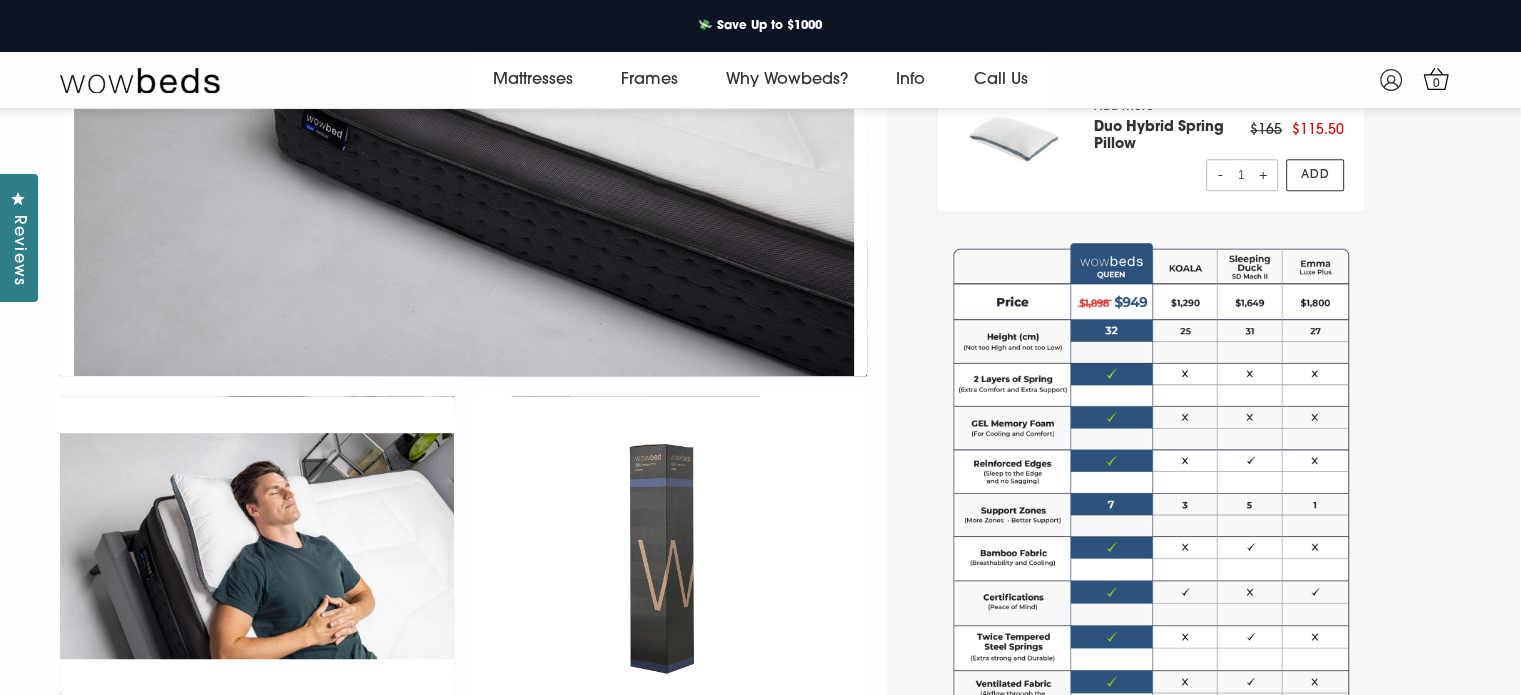 scroll, scrollTop: 0, scrollLeft: 0, axis: both 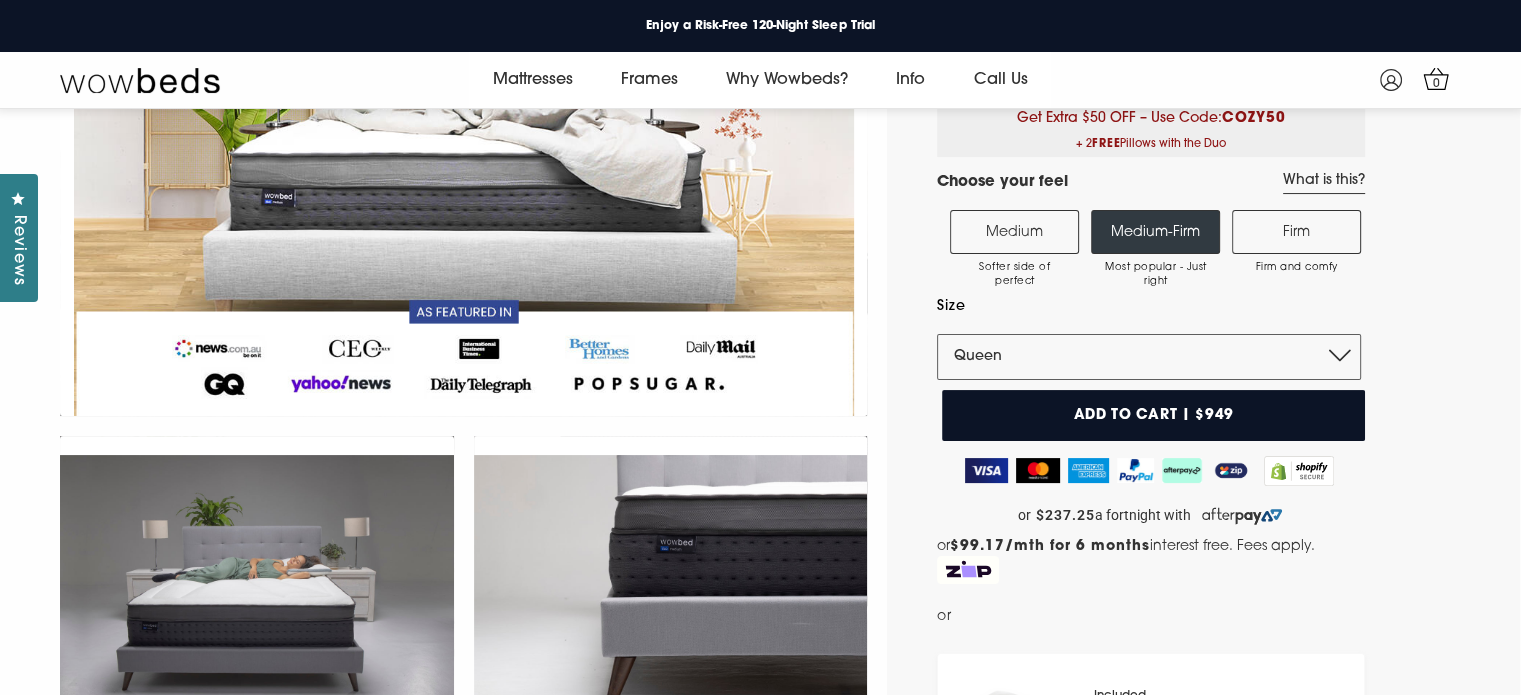 click on "Add to cart | $949" at bounding box center [1153, 415] 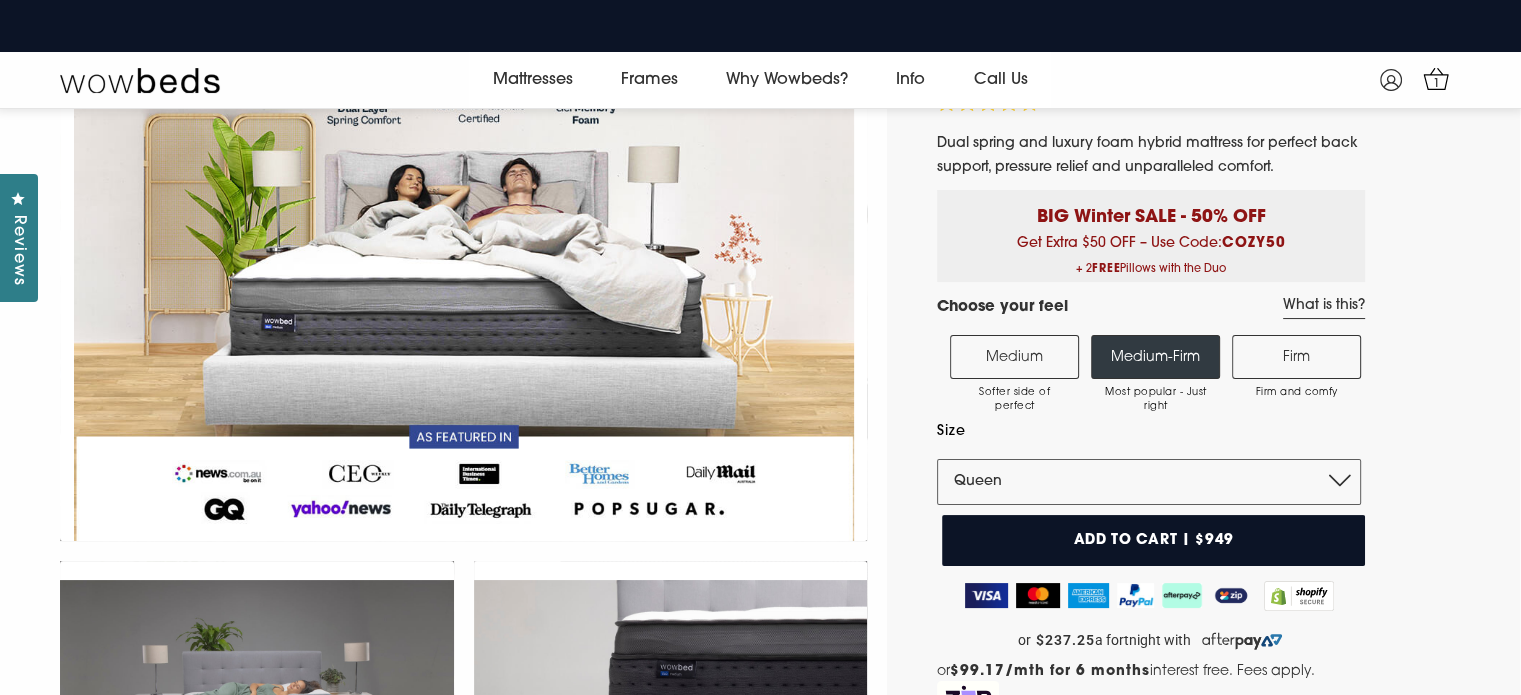 scroll, scrollTop: 0, scrollLeft: 0, axis: both 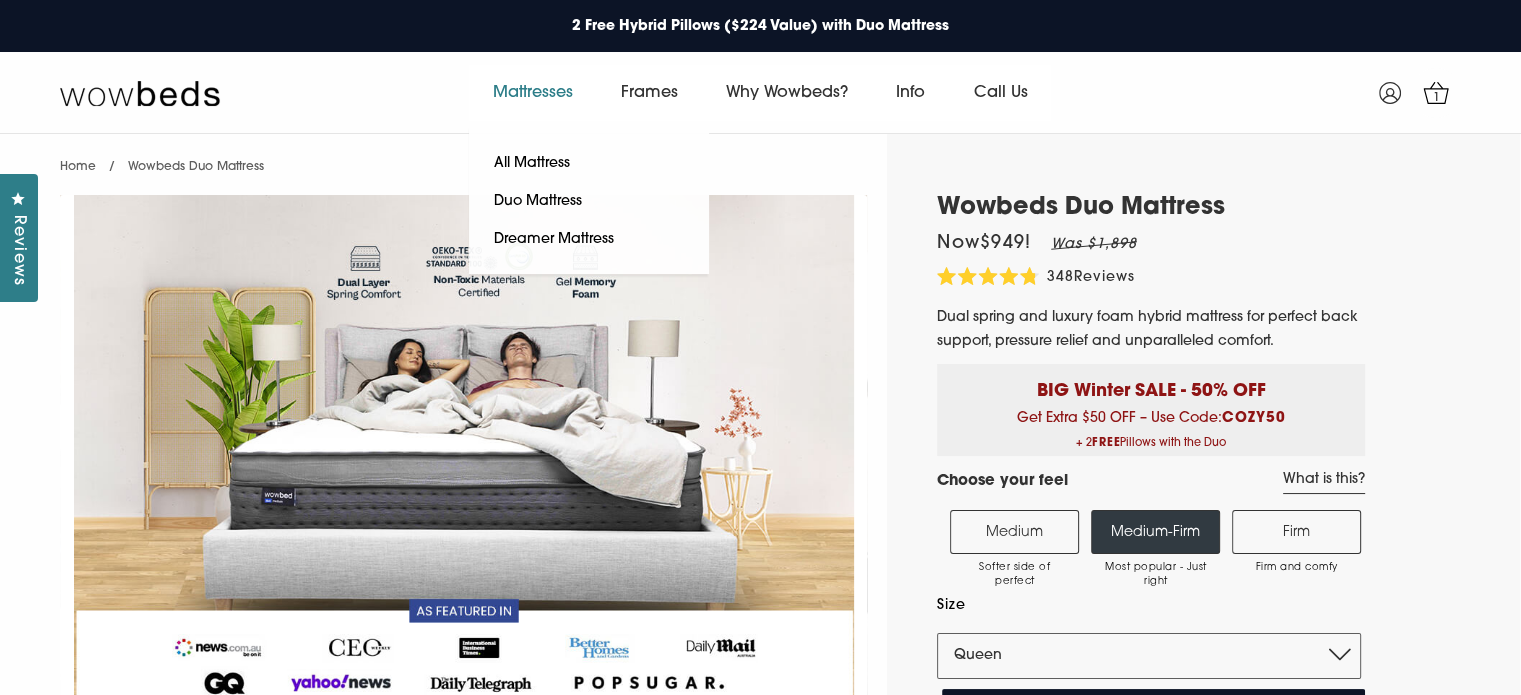 click on "Mattresses" at bounding box center [533, 93] 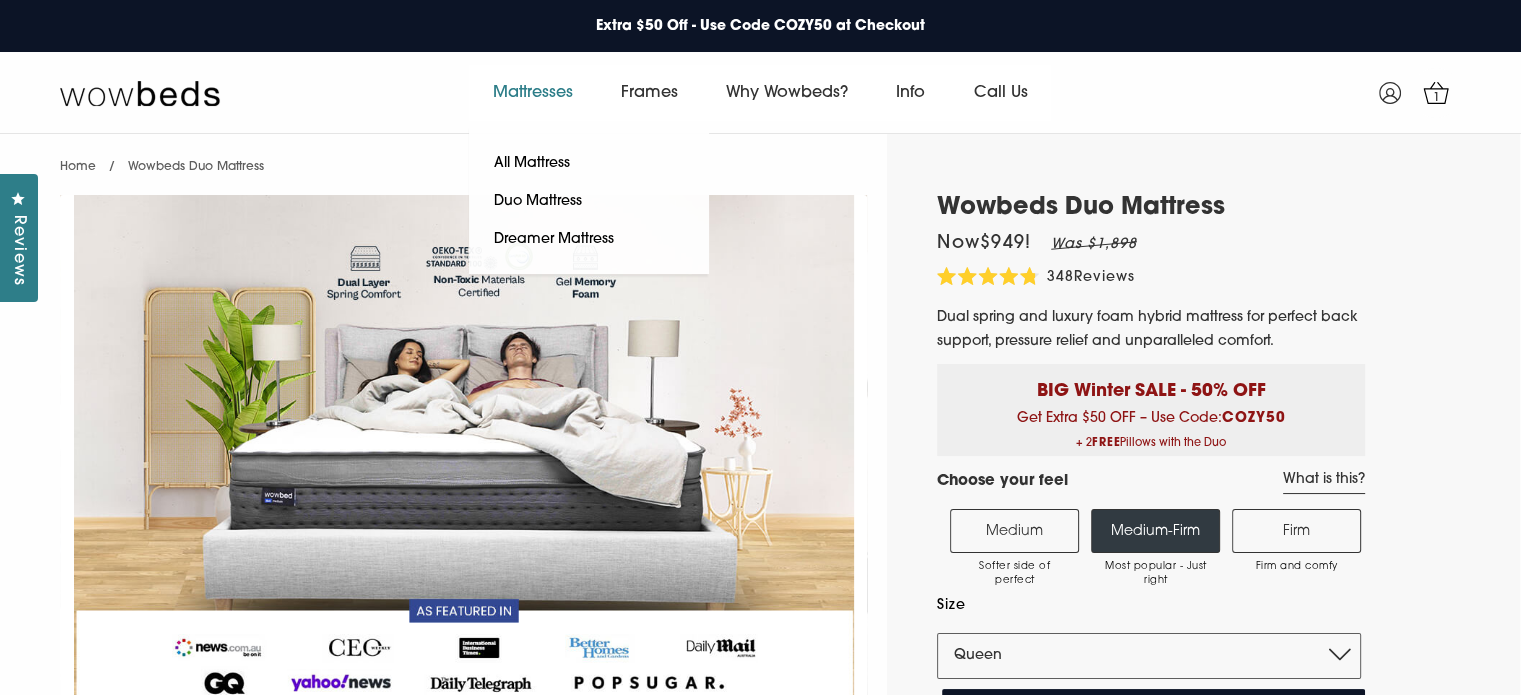 click on "Mattresses" at bounding box center [533, 93] 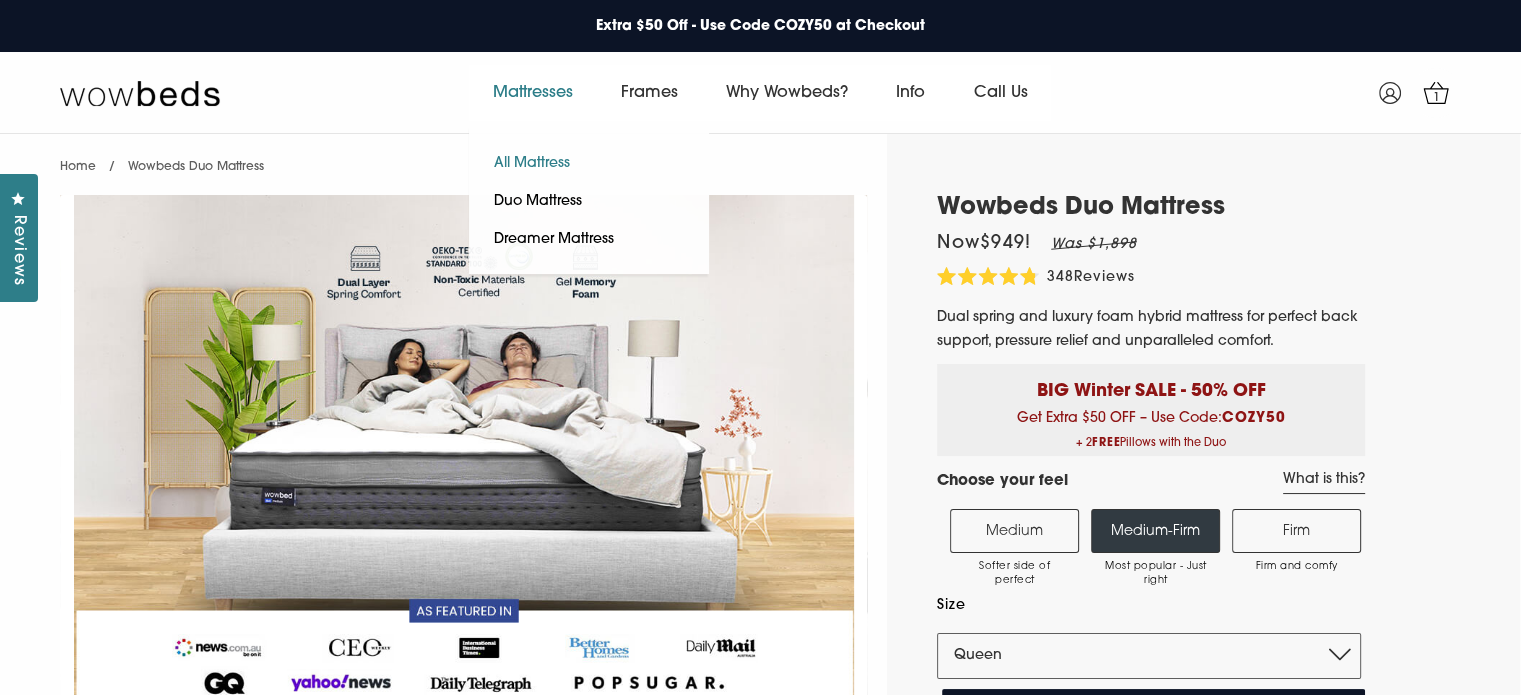 click on "All Mattress" at bounding box center [532, 164] 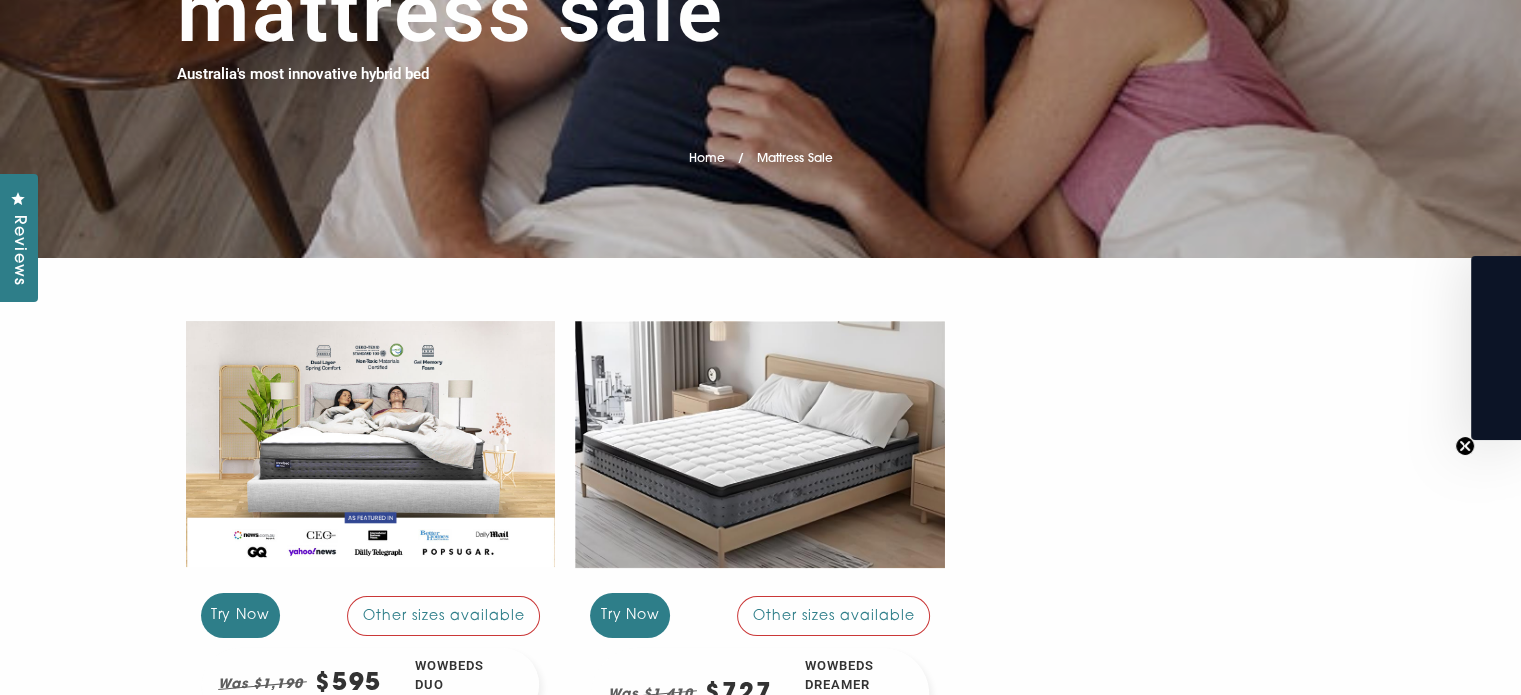 scroll, scrollTop: 400, scrollLeft: 0, axis: vertical 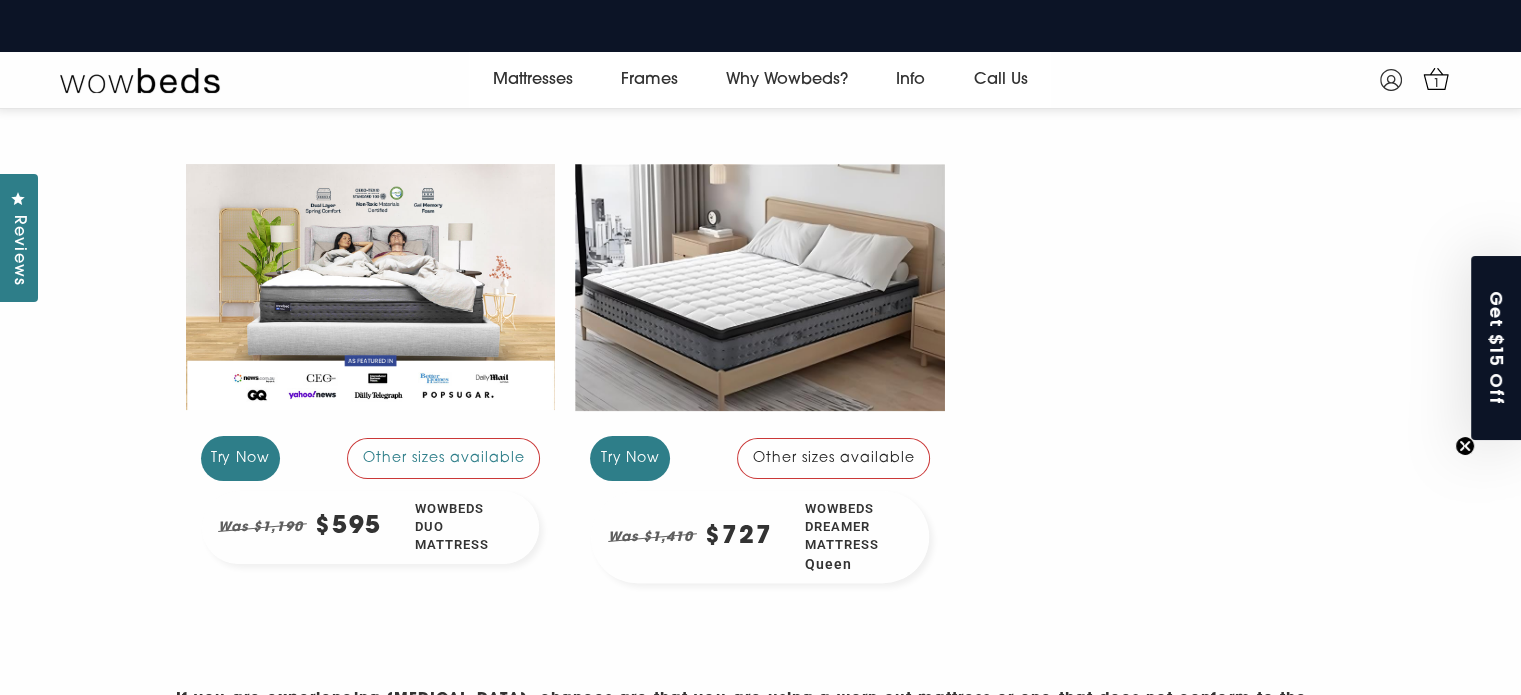 click at bounding box center (760, 286) 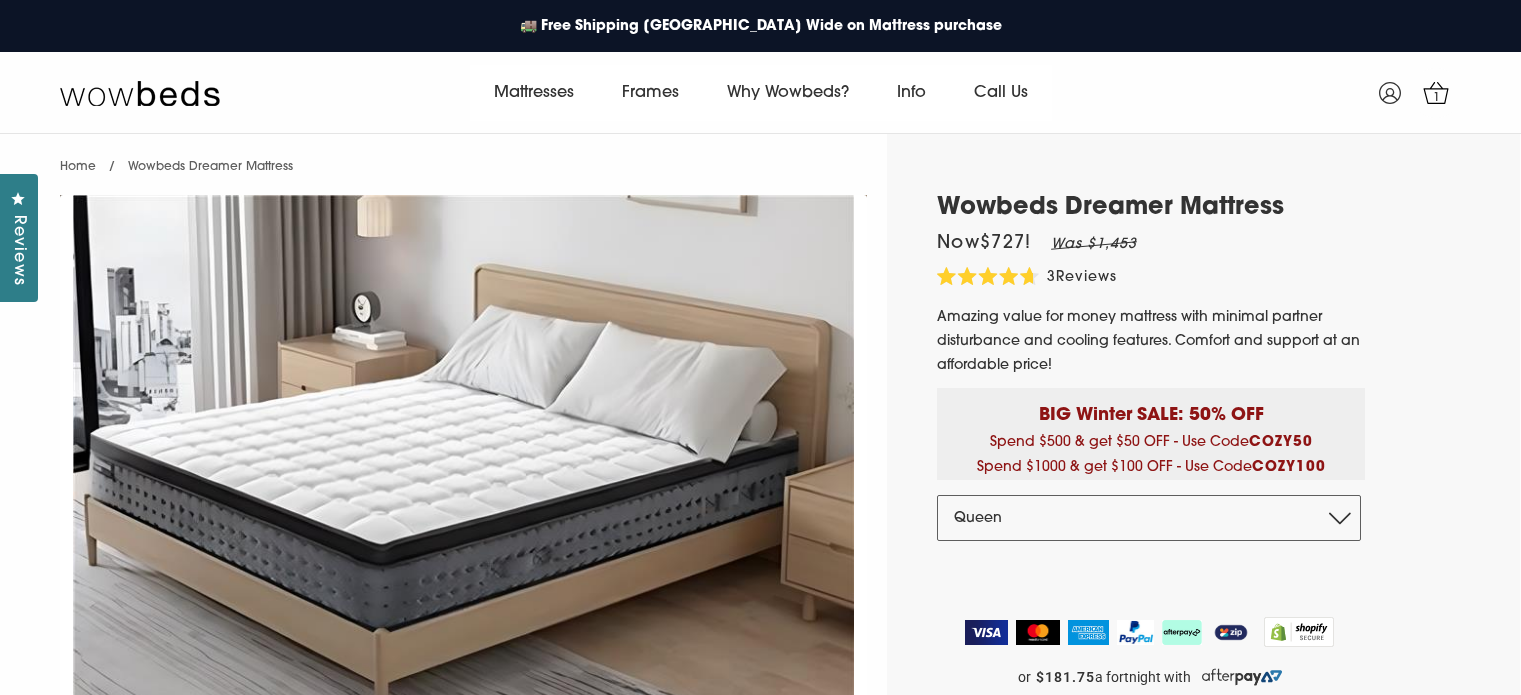 select on "Queen" 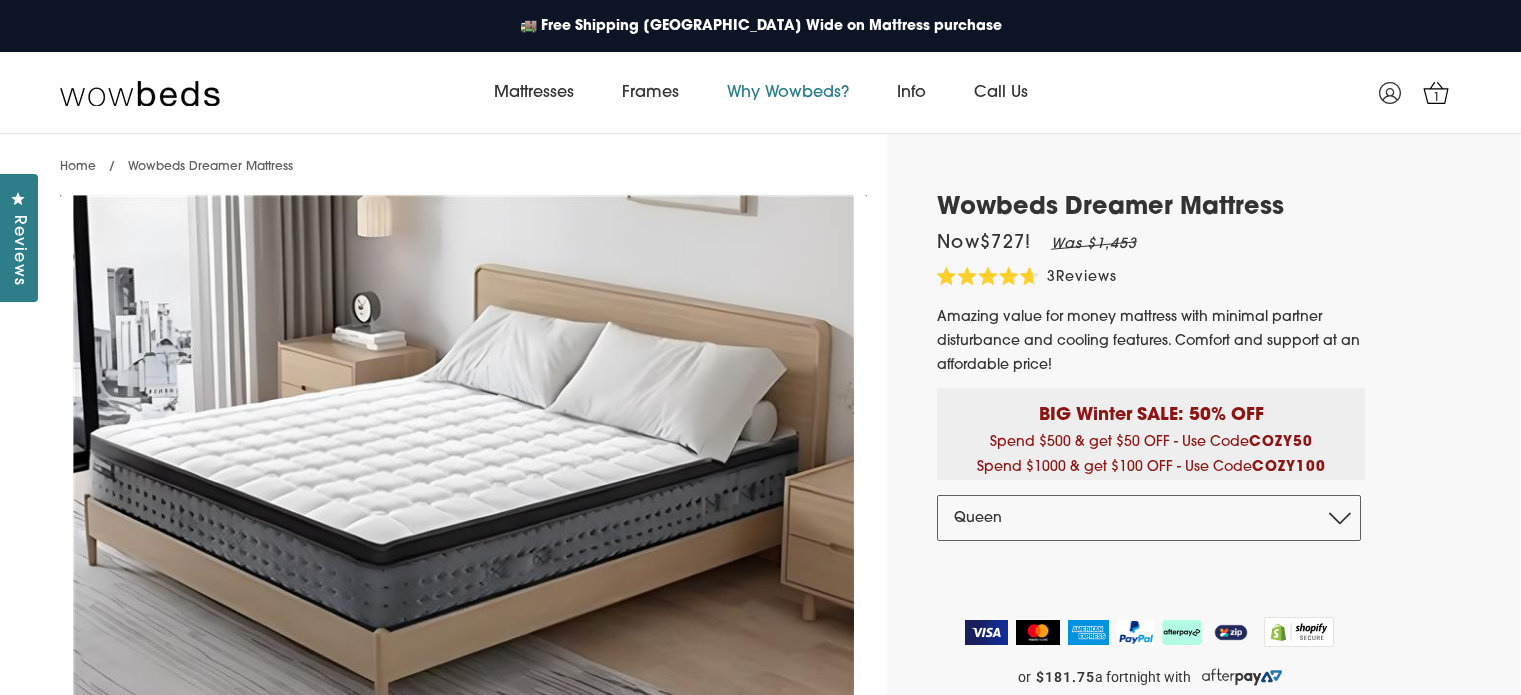 scroll, scrollTop: 0, scrollLeft: 0, axis: both 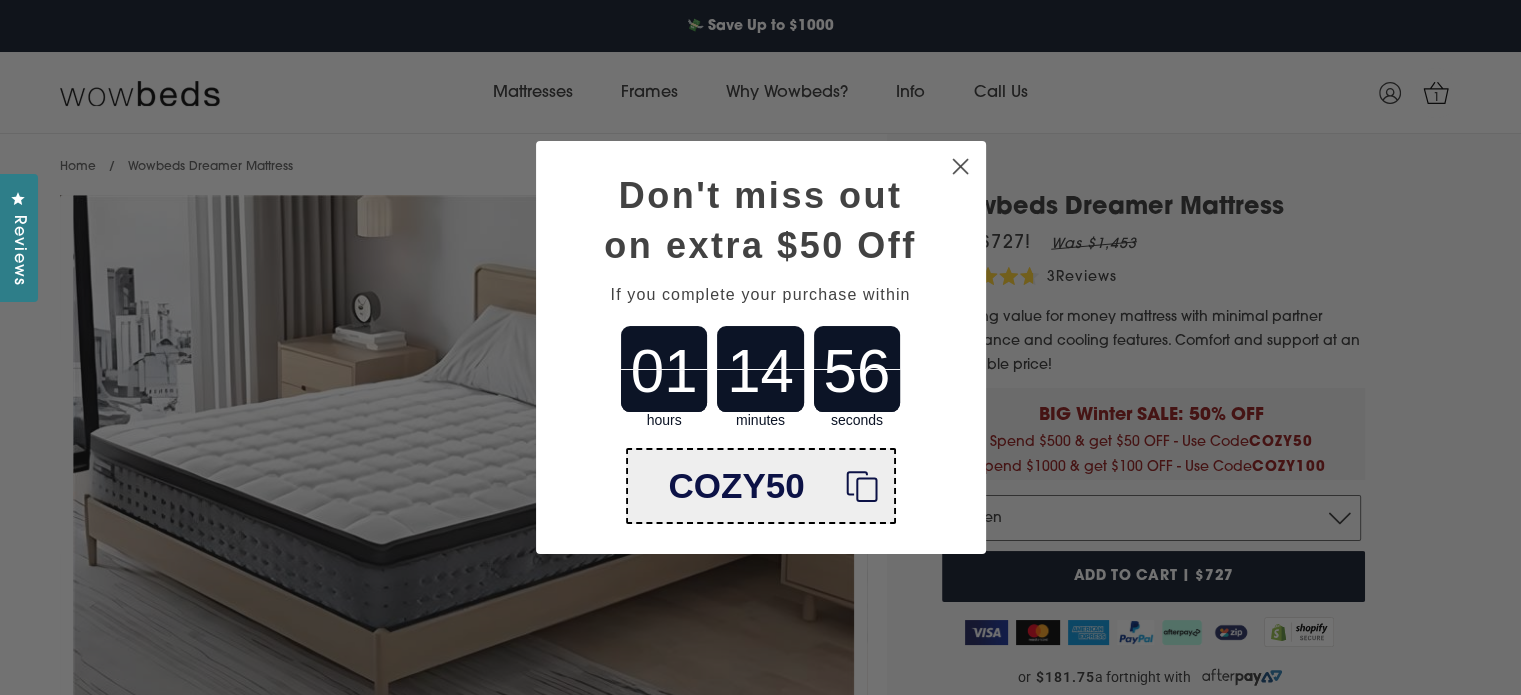 click on "Close dialog" 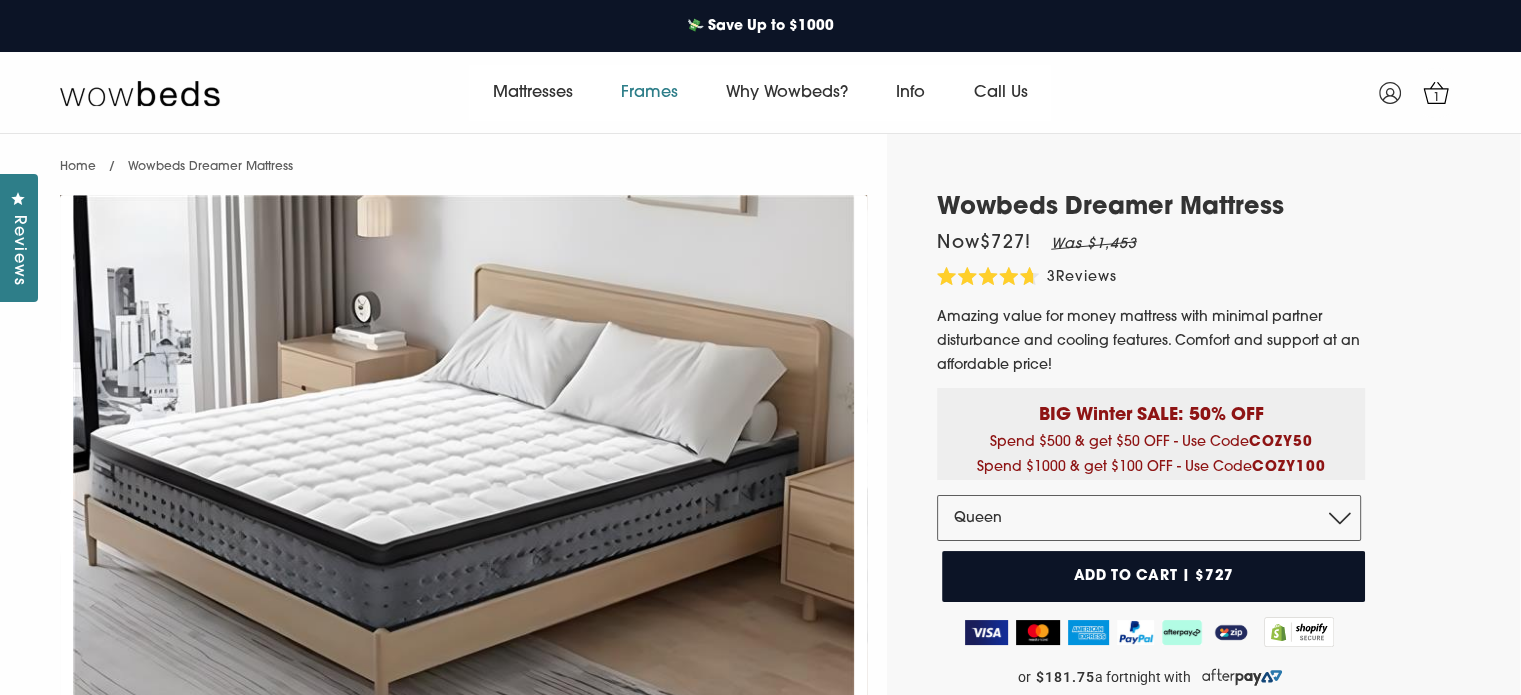 click on "Frames" at bounding box center (649, 93) 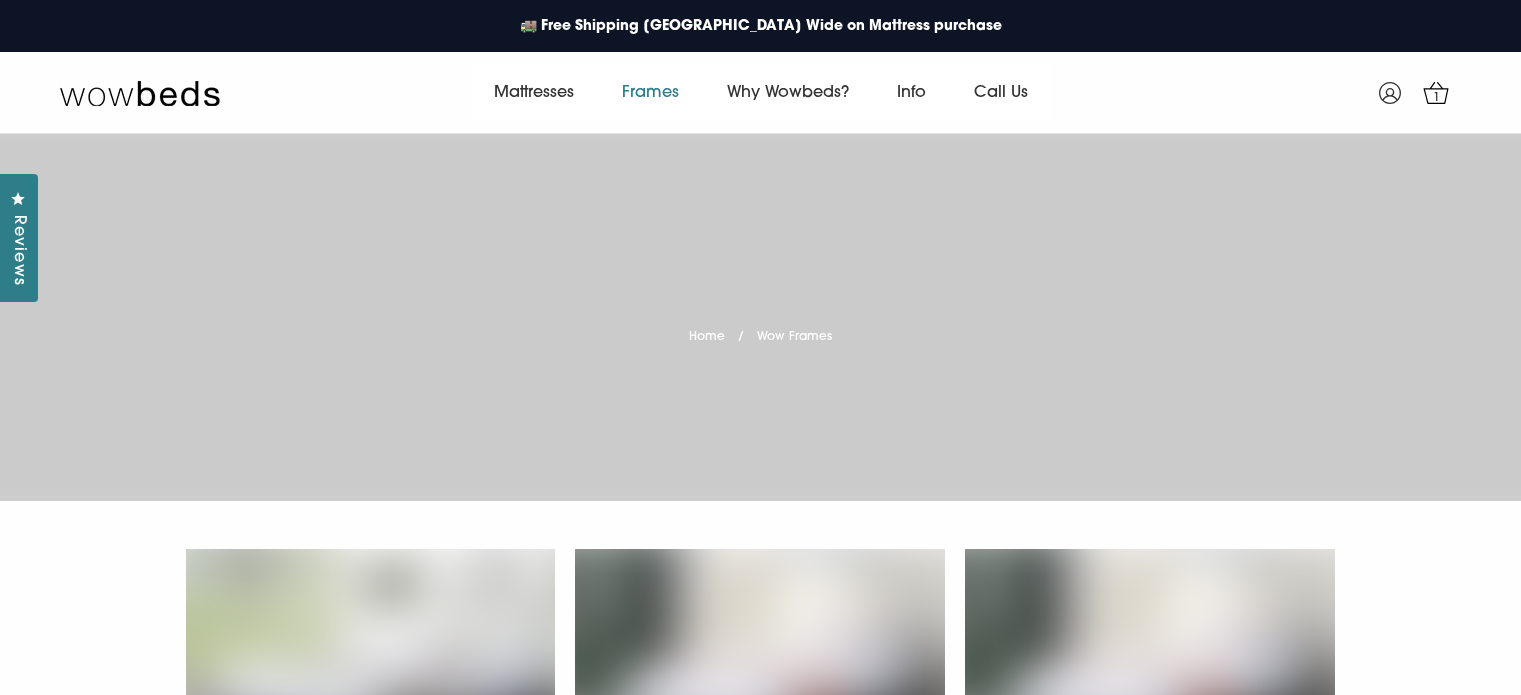 scroll, scrollTop: 0, scrollLeft: 0, axis: both 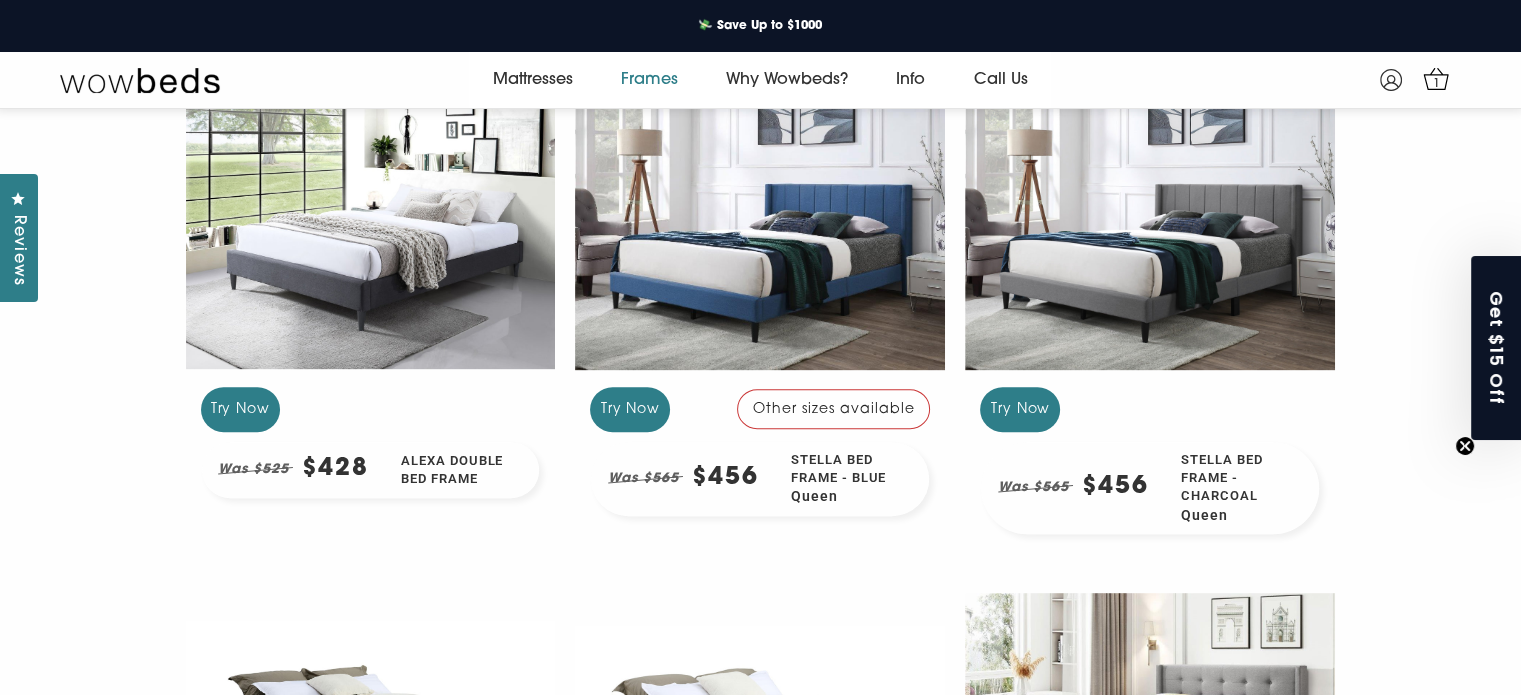 click at bounding box center [760, 237] 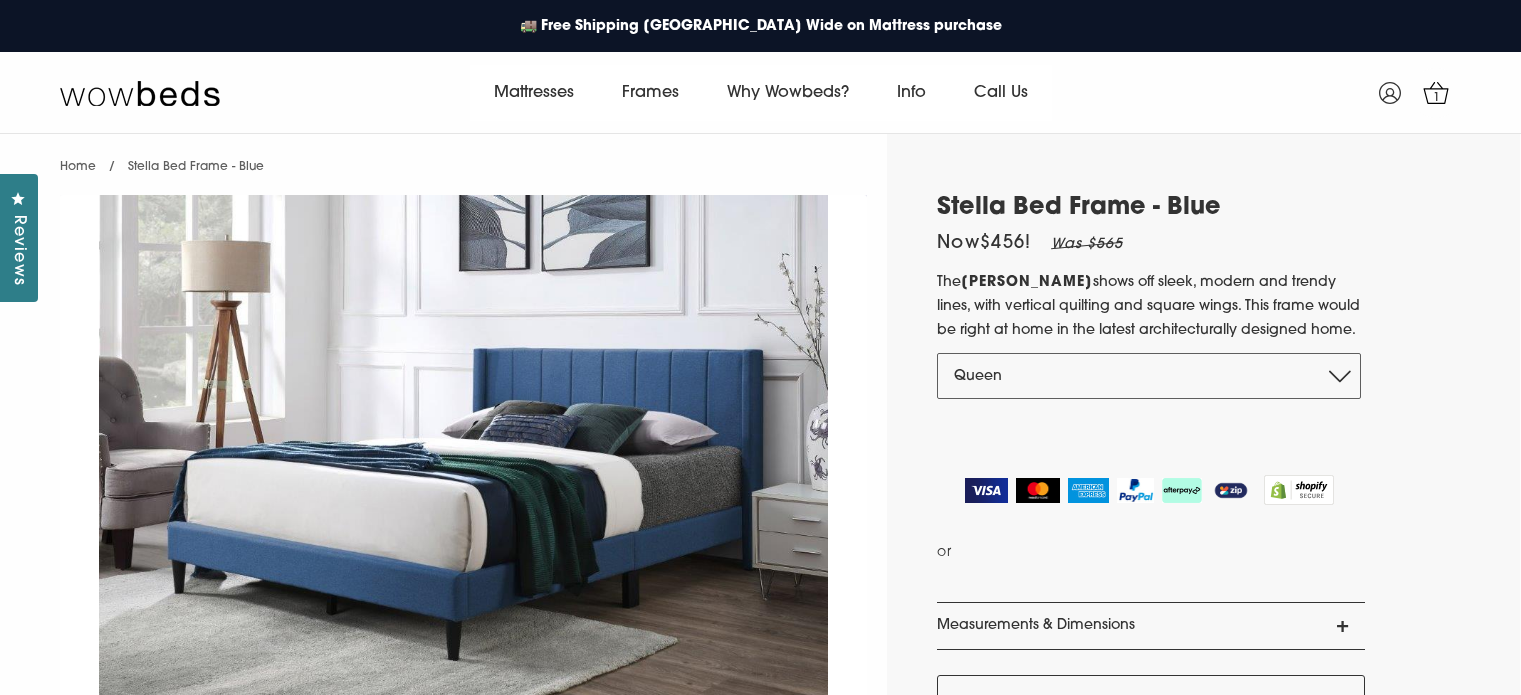 scroll, scrollTop: 0, scrollLeft: 0, axis: both 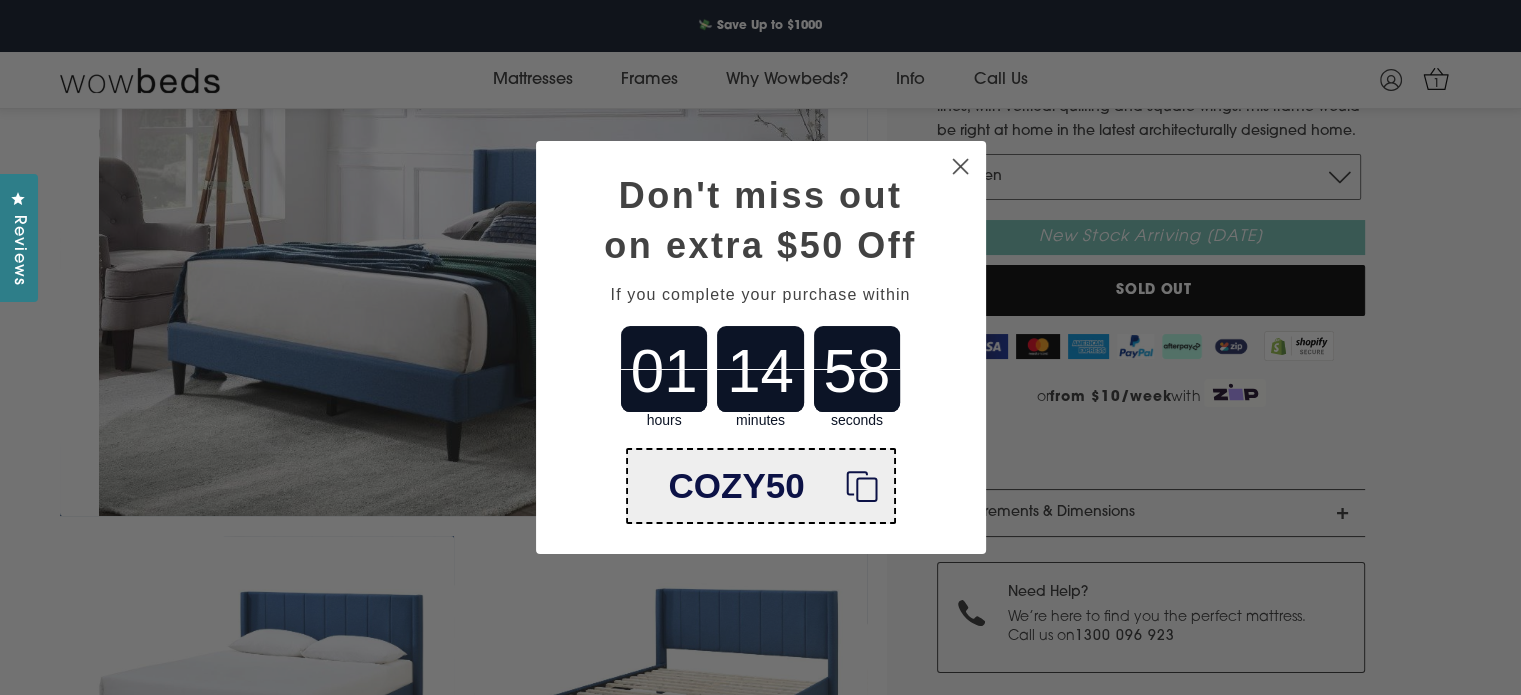 click on "Close dialog" 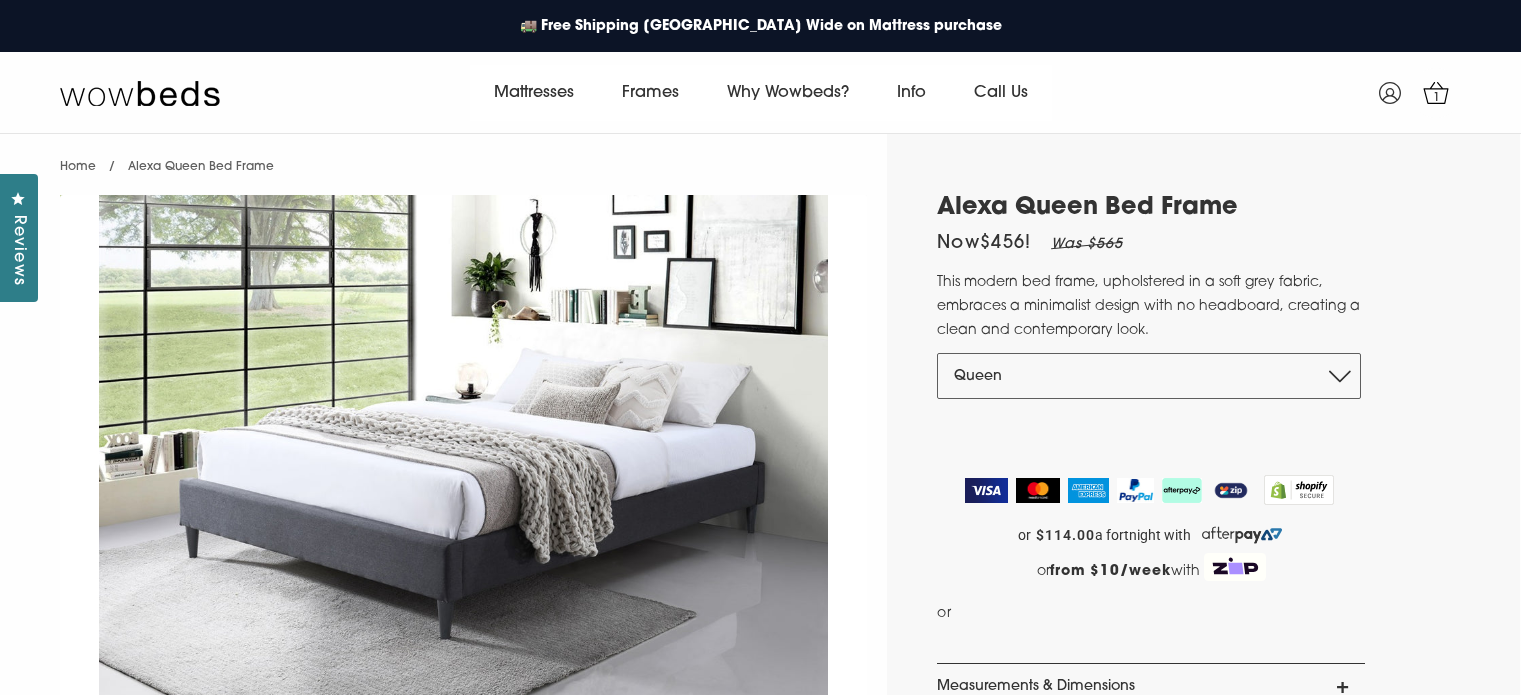 scroll, scrollTop: 0, scrollLeft: 0, axis: both 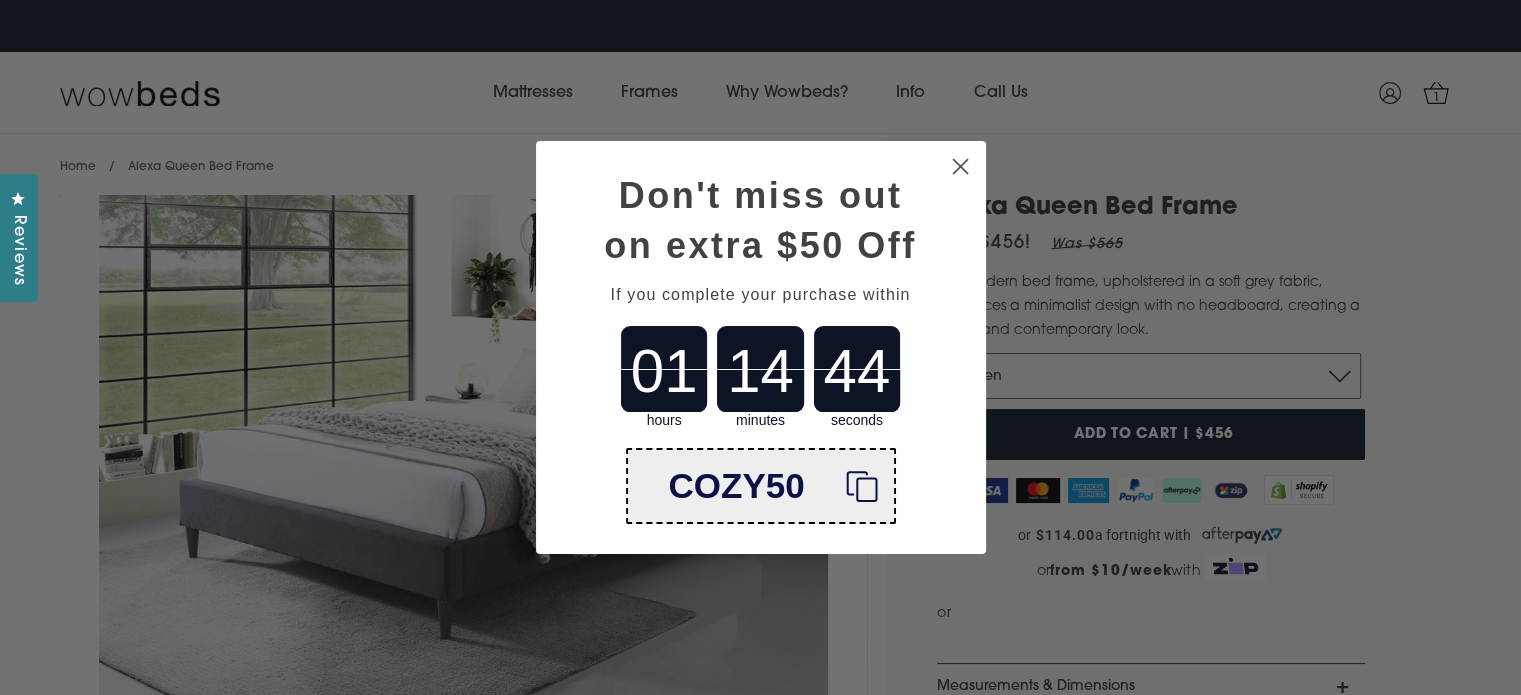 click on "Close dialog" 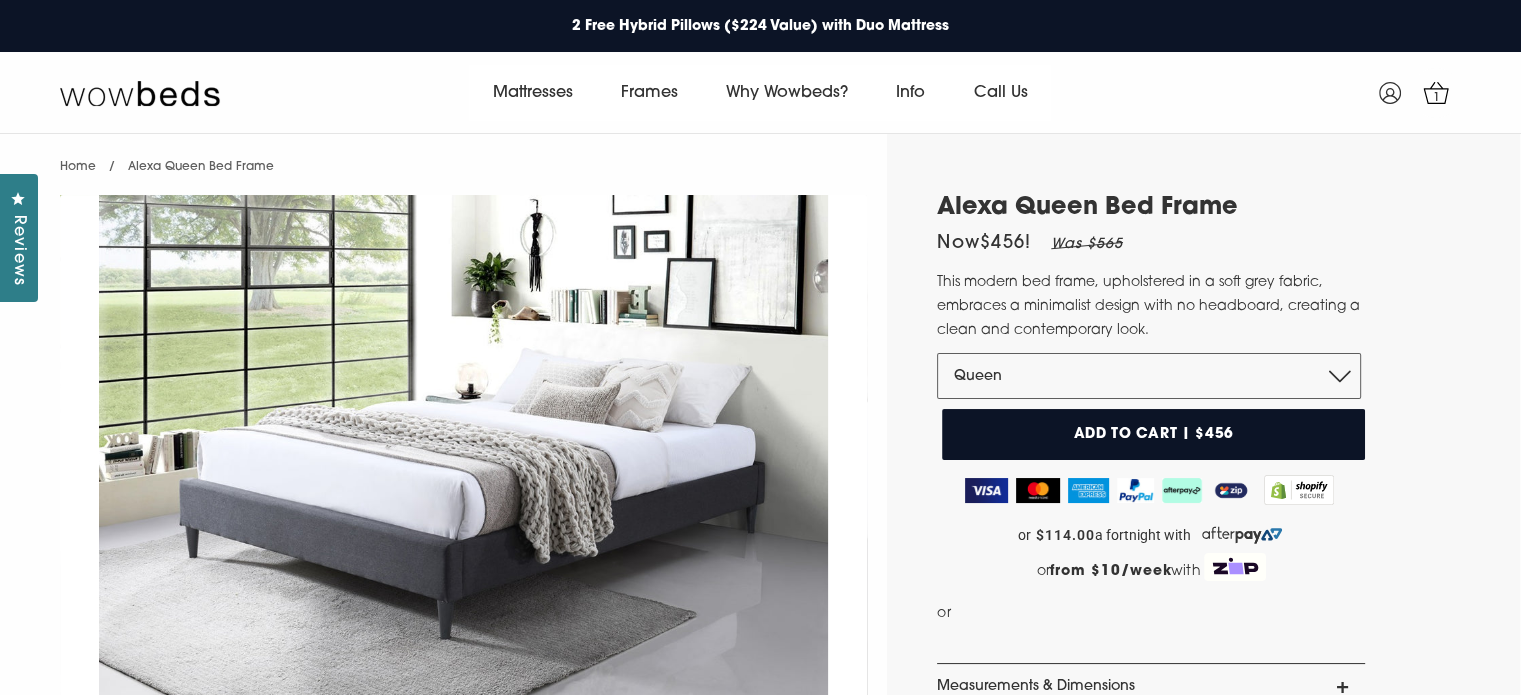 click on "Add to cart | $456" at bounding box center [1153, 434] 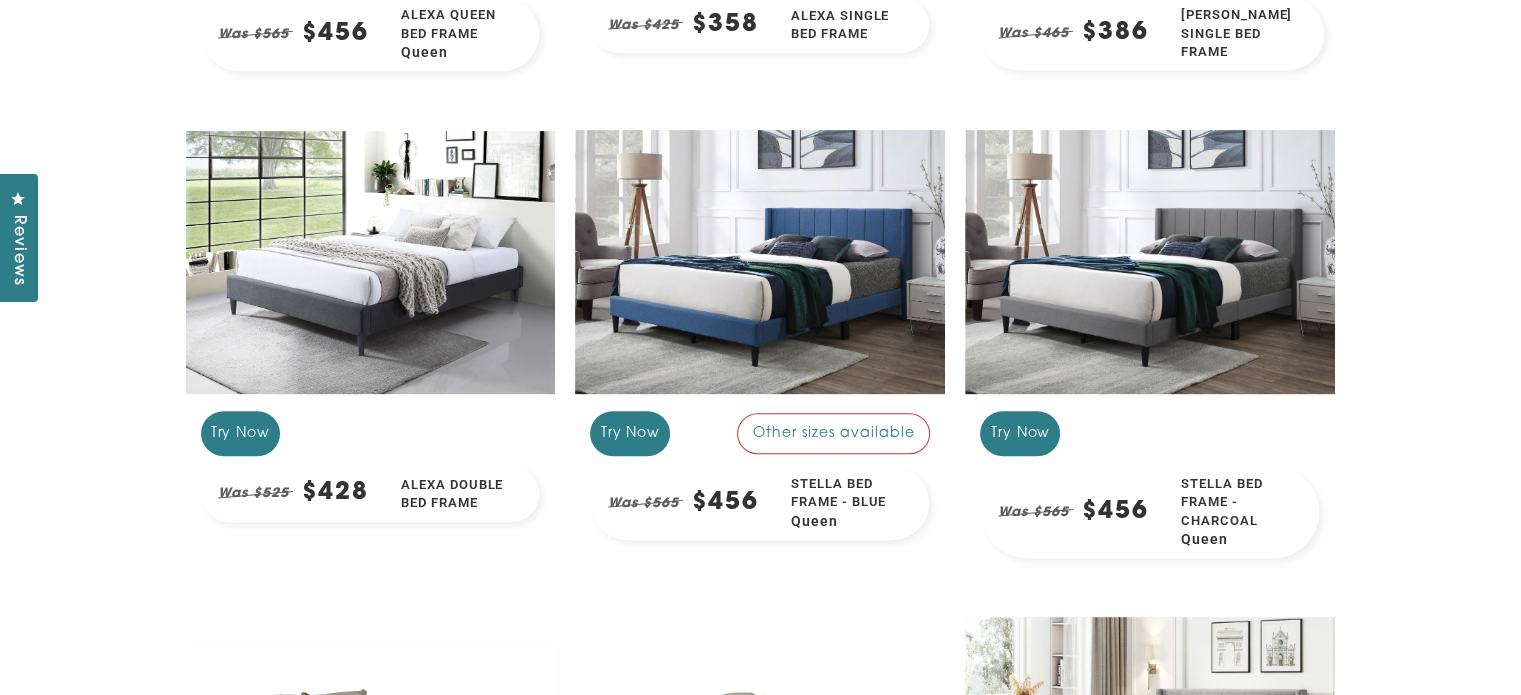 click at bounding box center (1150, 261) 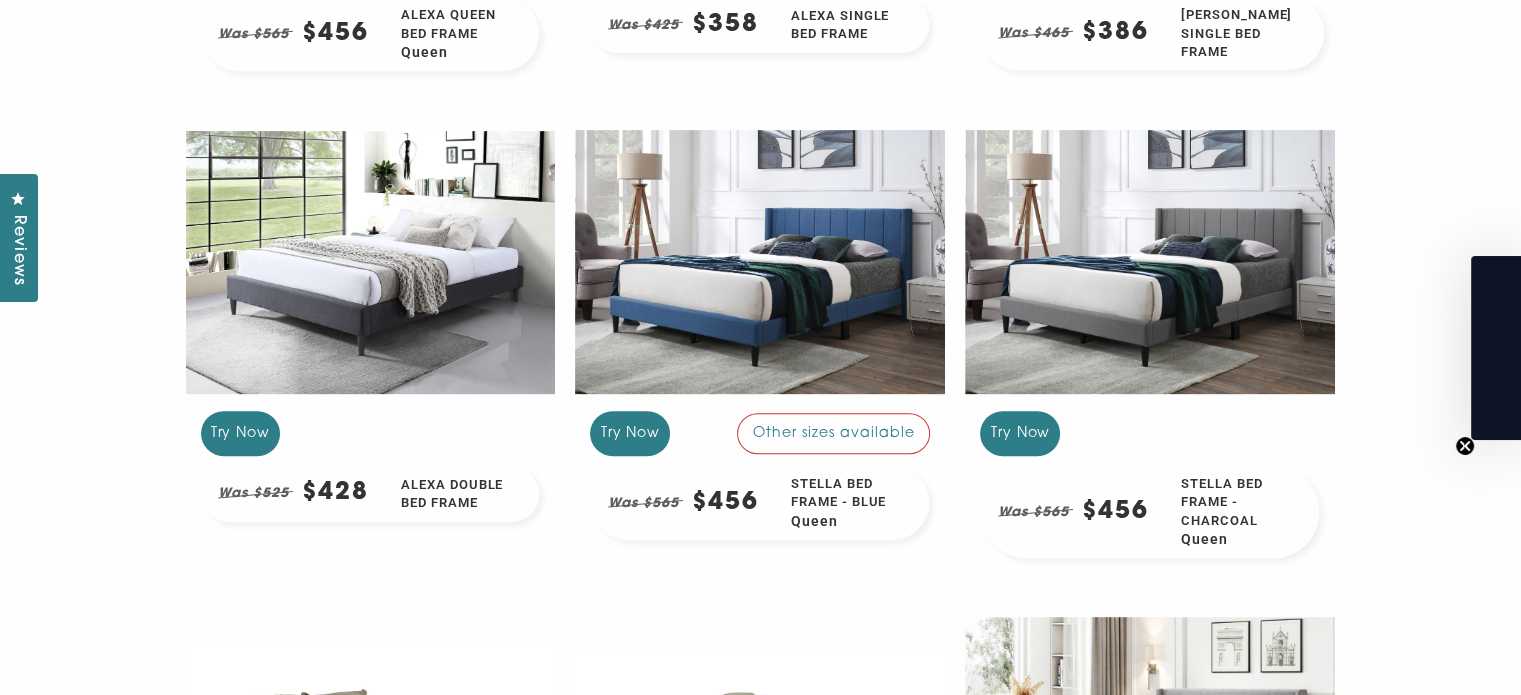 scroll, scrollTop: 894, scrollLeft: 0, axis: vertical 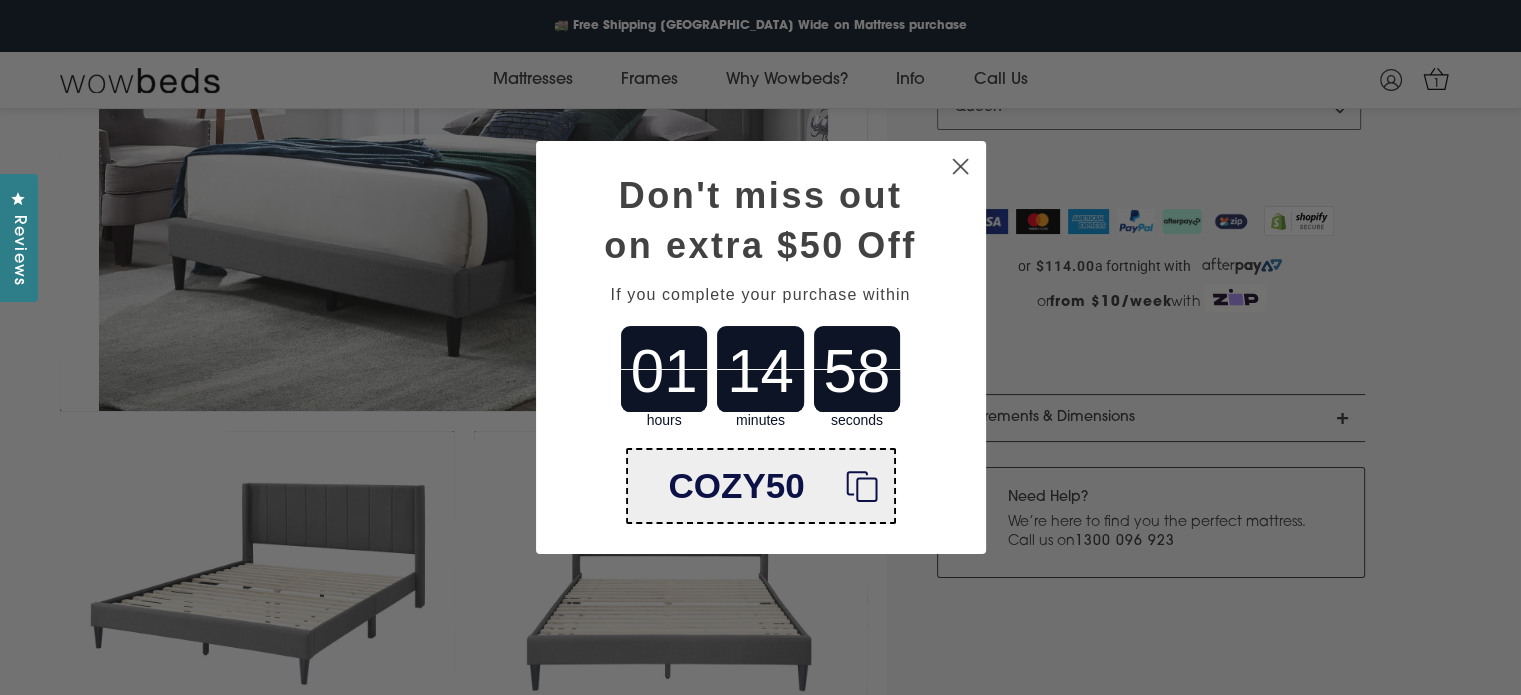 click on "Close dialog" 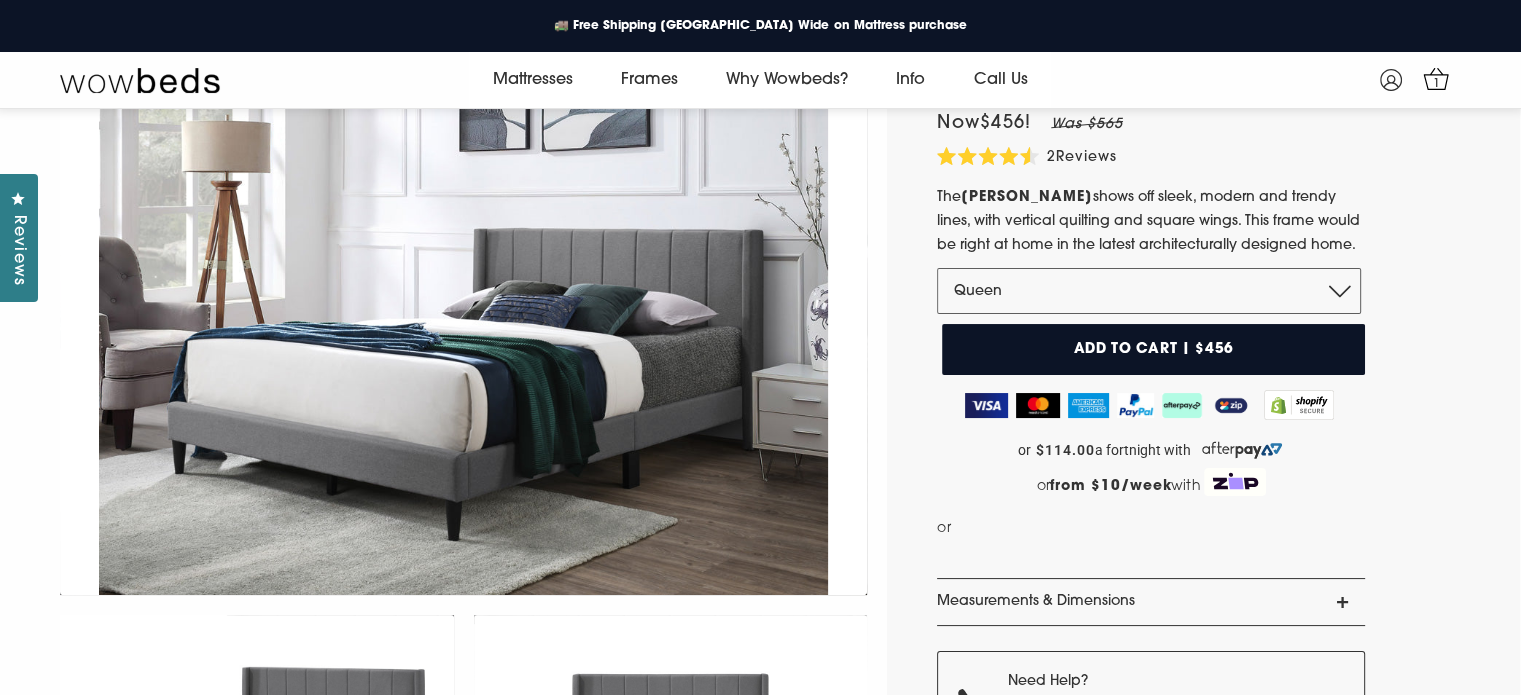 scroll, scrollTop: 0, scrollLeft: 0, axis: both 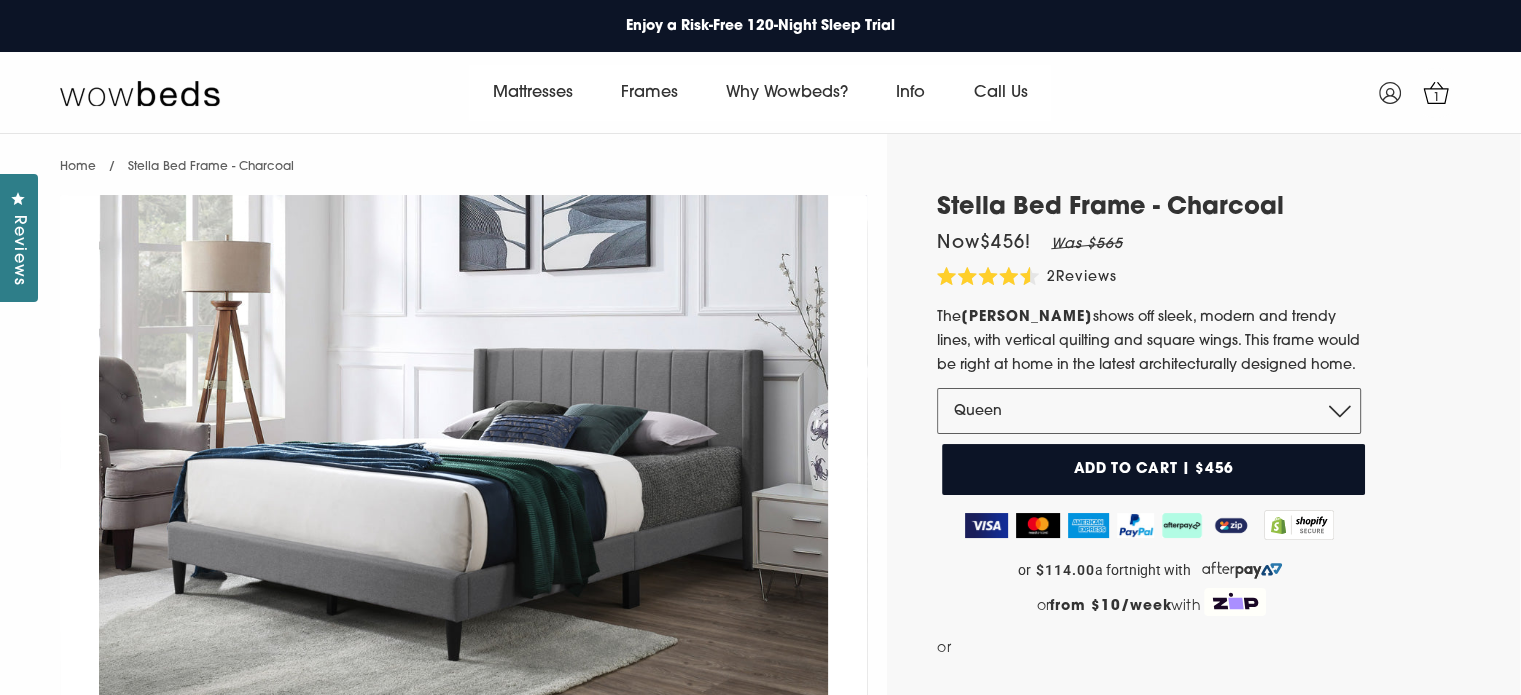 click on "Add to cart | $456" at bounding box center [1153, 469] 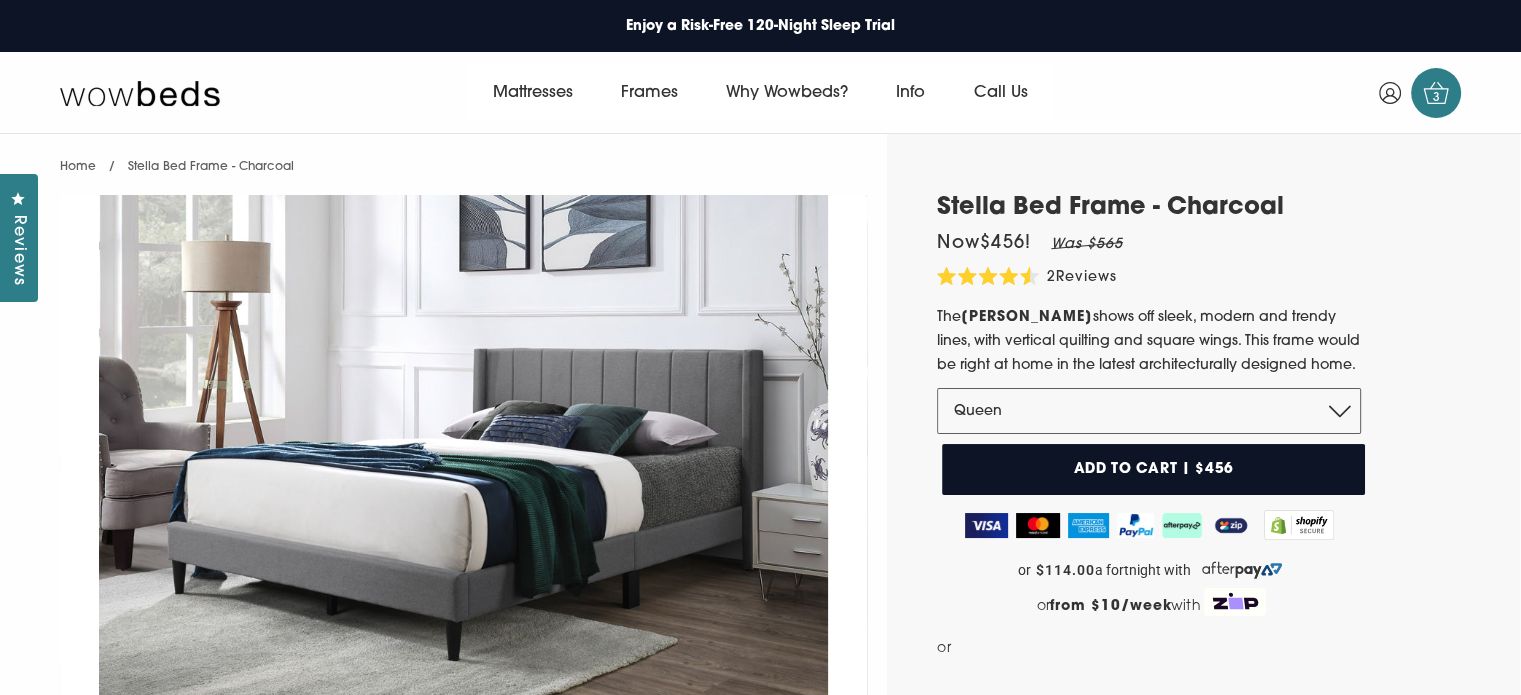 click on "3" at bounding box center [1436, 98] 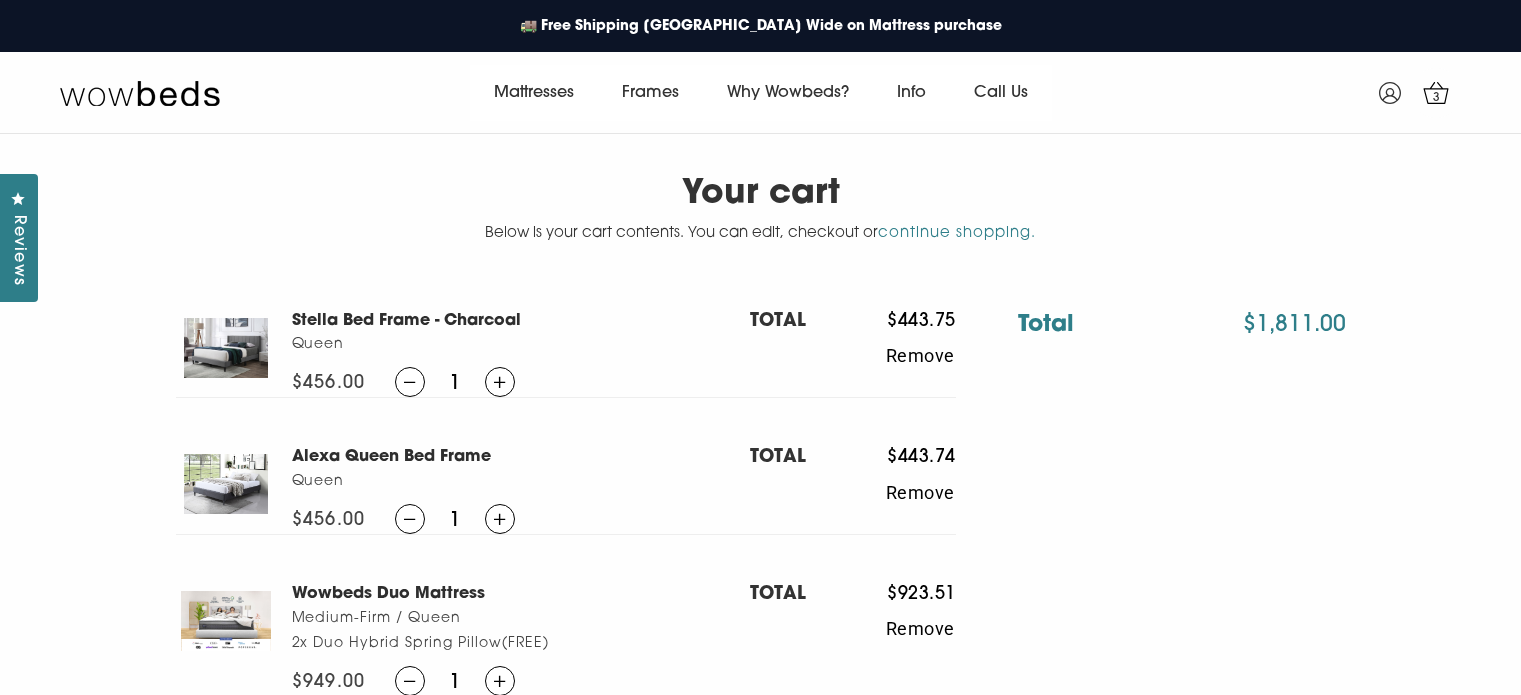 scroll, scrollTop: 0, scrollLeft: 0, axis: both 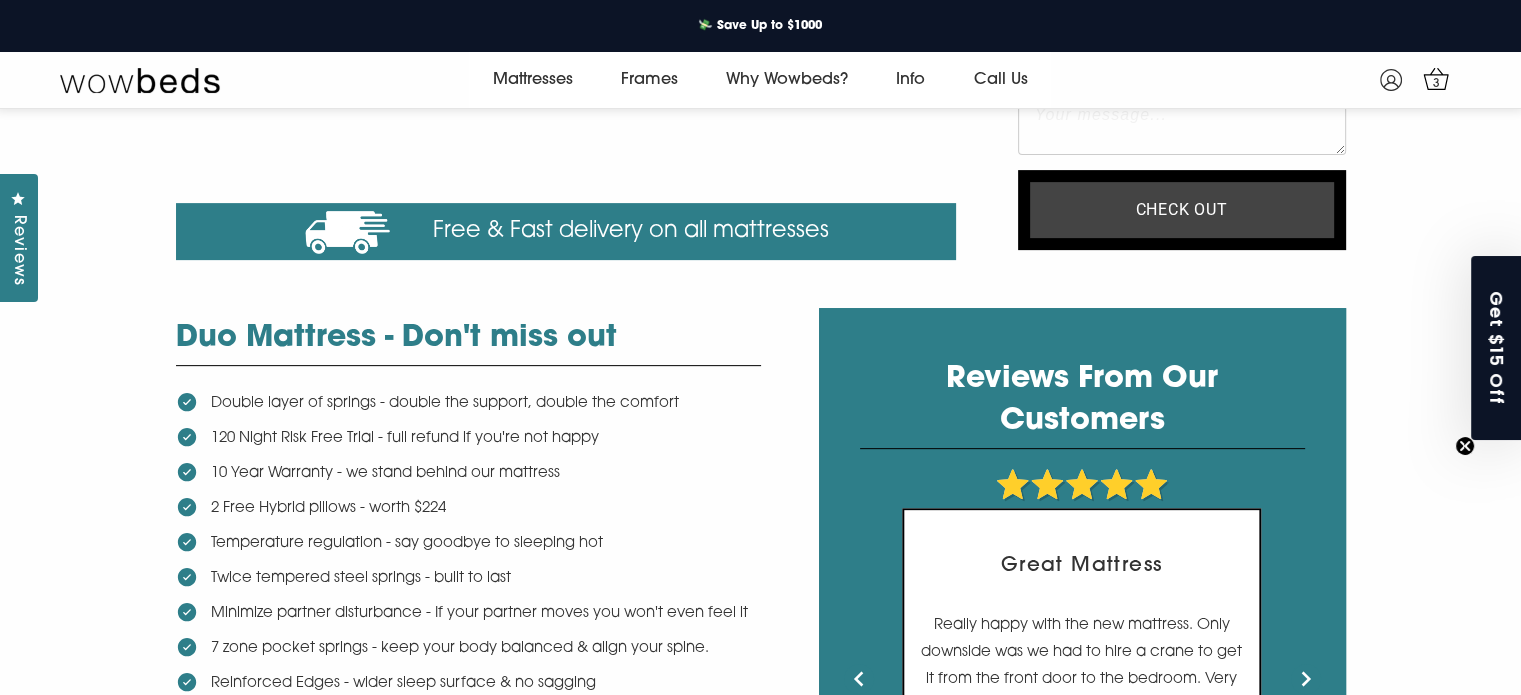 click on "Check out" at bounding box center [1182, 210] 